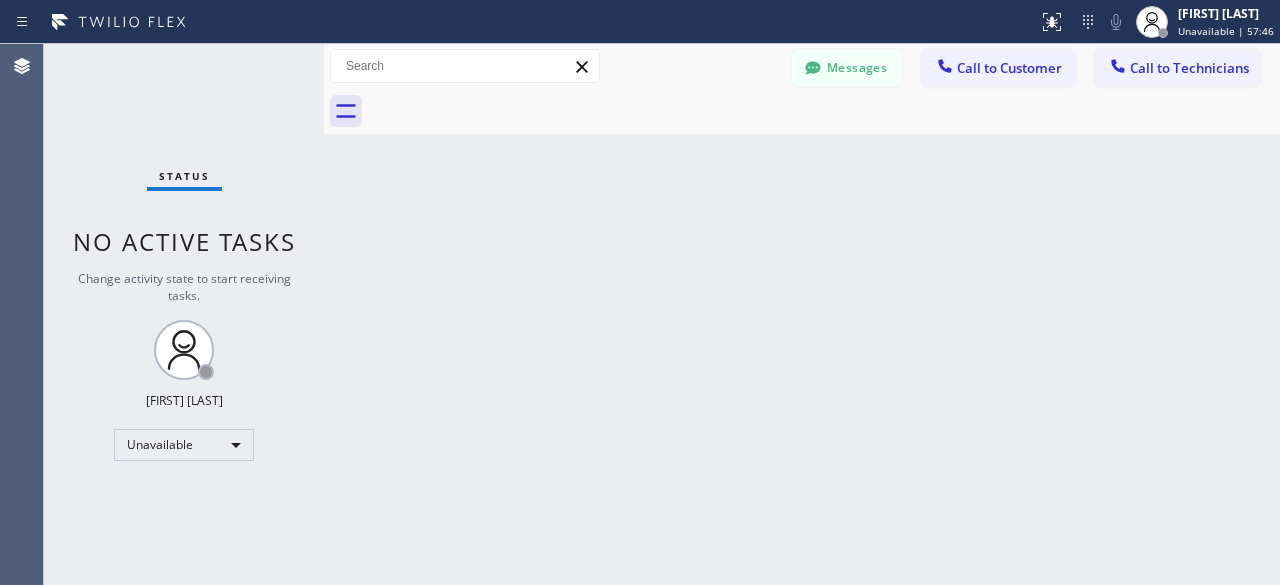 scroll, scrollTop: 0, scrollLeft: 0, axis: both 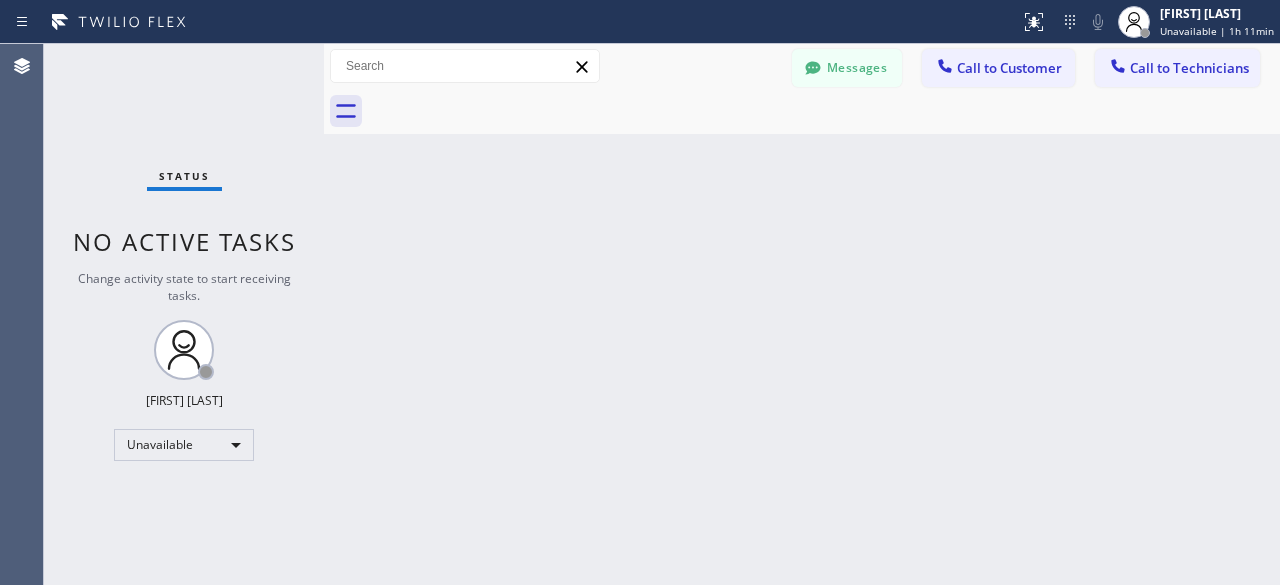 click on "Status   No active tasks     Change activity state to start receiving tasks.   [FIRST] [LAST] Unavailable" at bounding box center (184, 314) 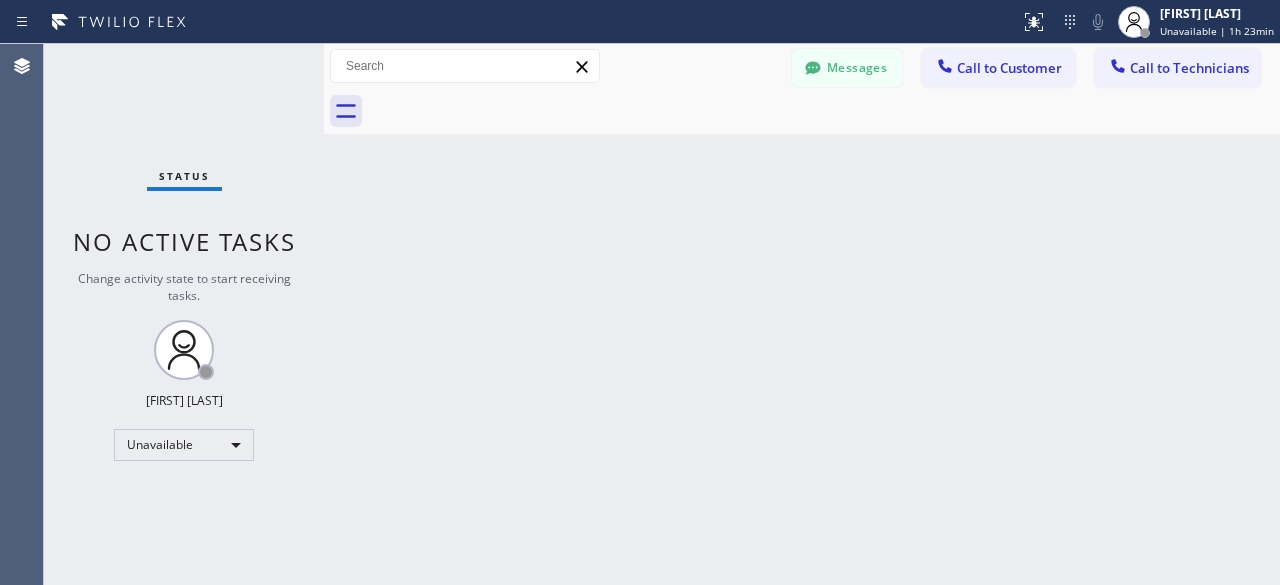click on "Status   No active tasks     Change activity state to start receiving tasks.   [FIRST] [LAST] Unavailable" at bounding box center (184, 314) 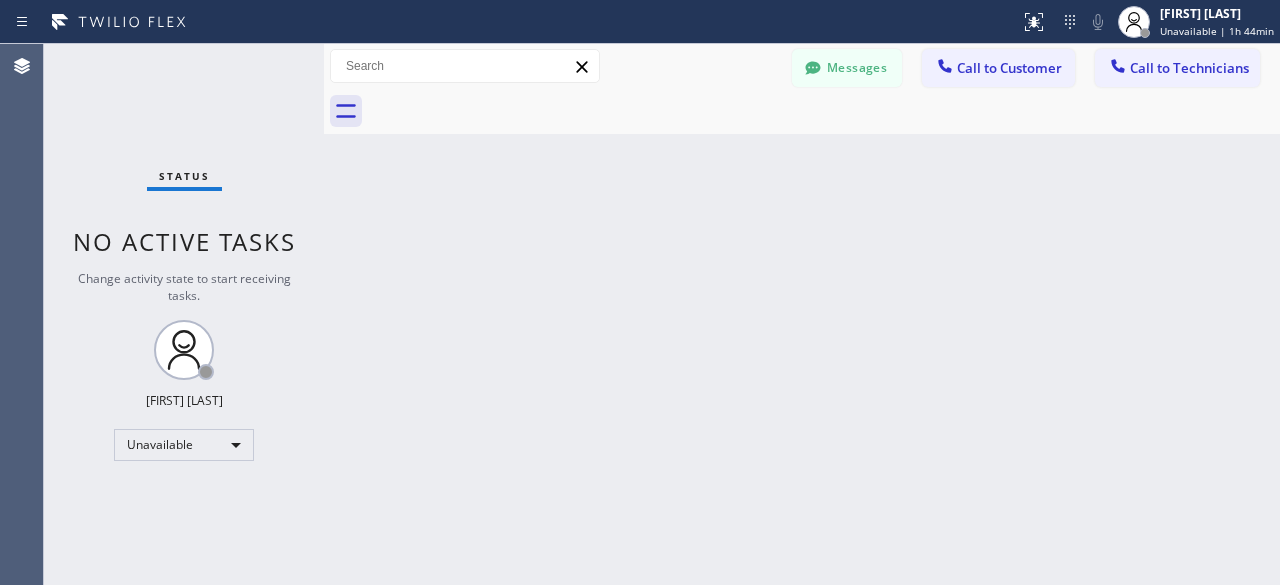 click on "Status   No active tasks     Change activity state to start receiving tasks.   [FIRST] [LAST] Unavailable" at bounding box center (184, 314) 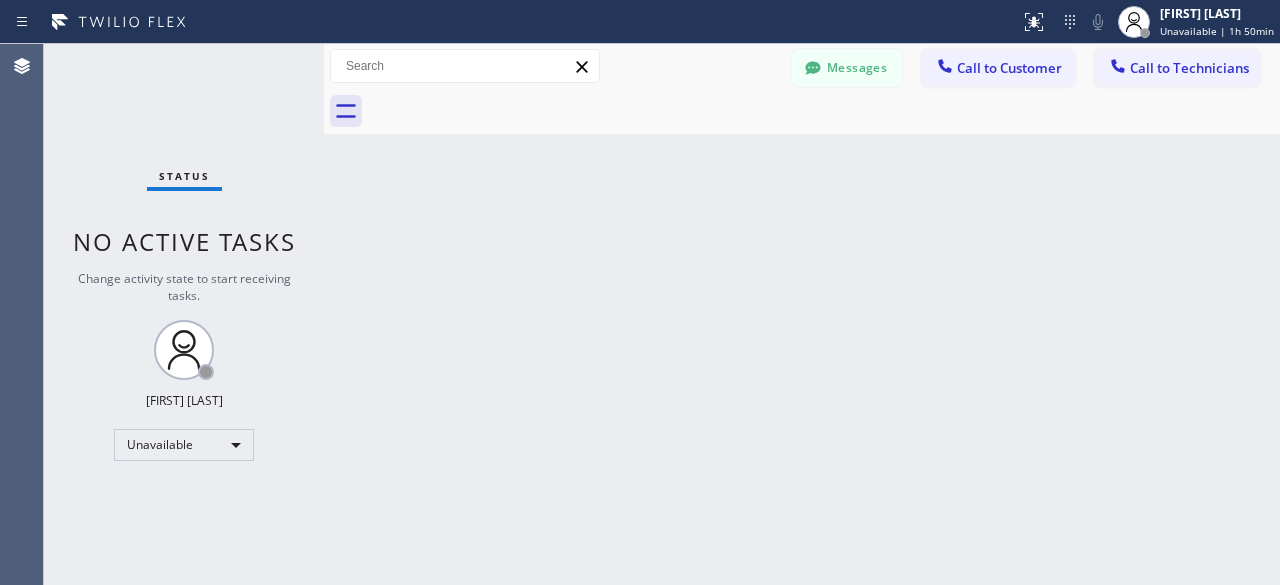click on "Status   No active tasks     Change activity state to start receiving tasks.   [FIRST] [LAST] Unavailable" at bounding box center [184, 314] 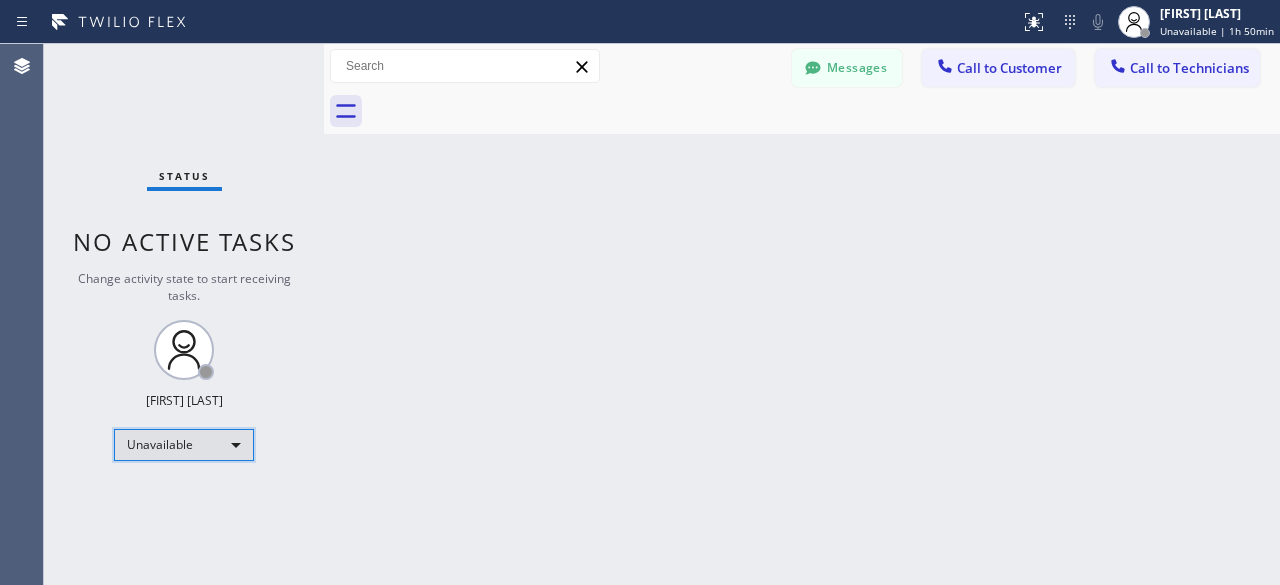 click on "Unavailable" at bounding box center [184, 445] 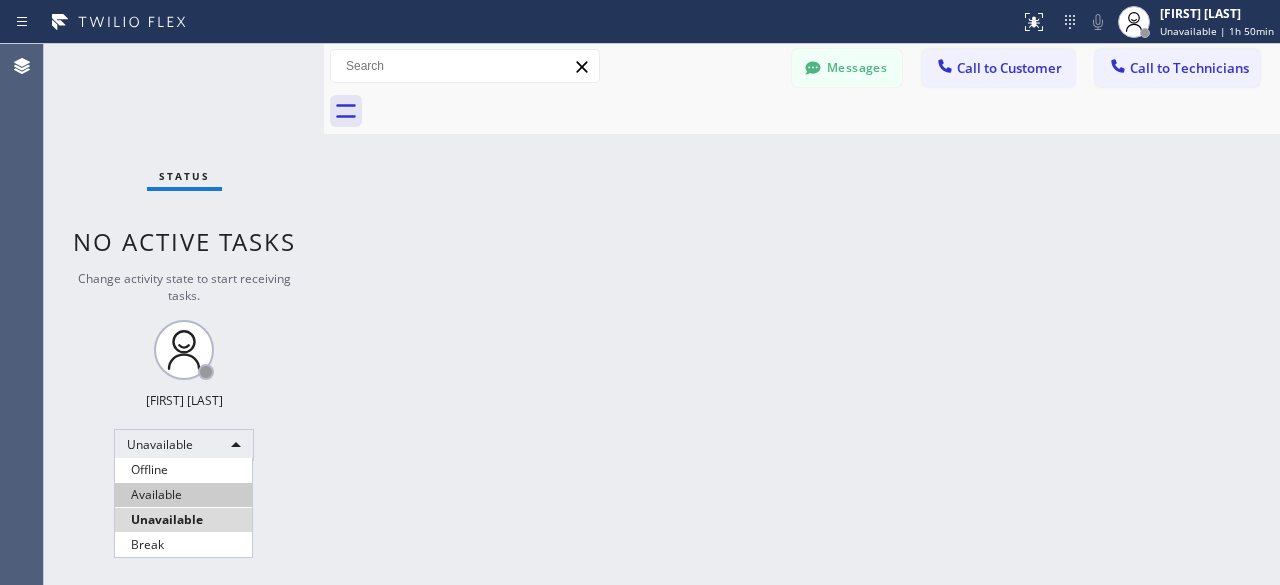 click on "Available" at bounding box center (183, 495) 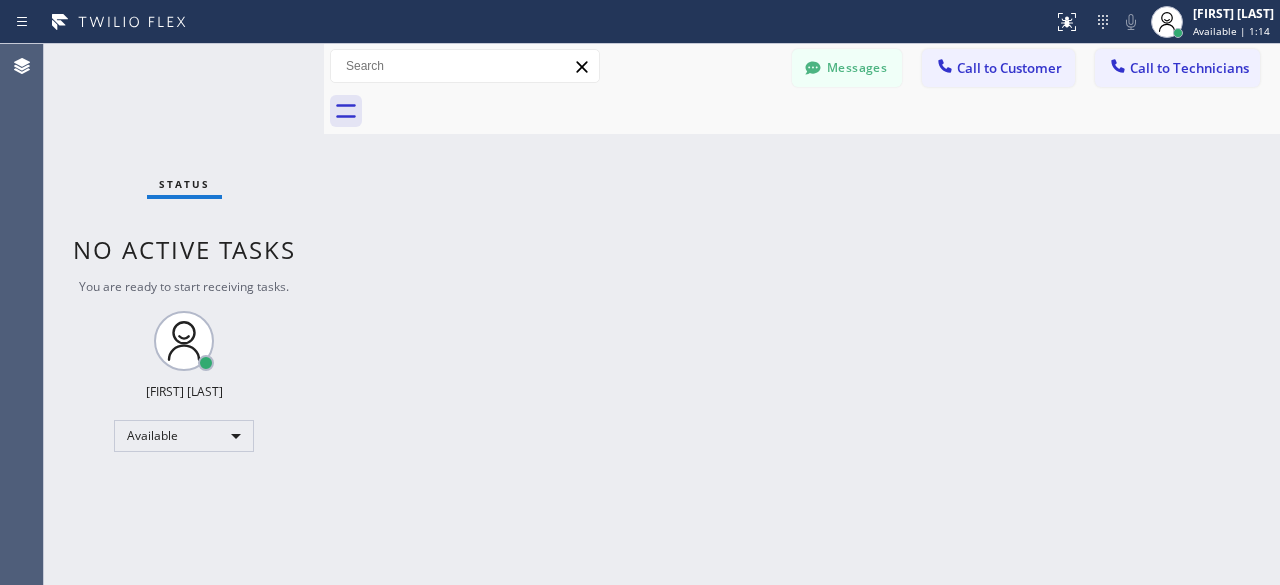 click on "Status   No active tasks     You are ready to start receiving tasks.   [FIRST] [LAST] Available" at bounding box center (184, 314) 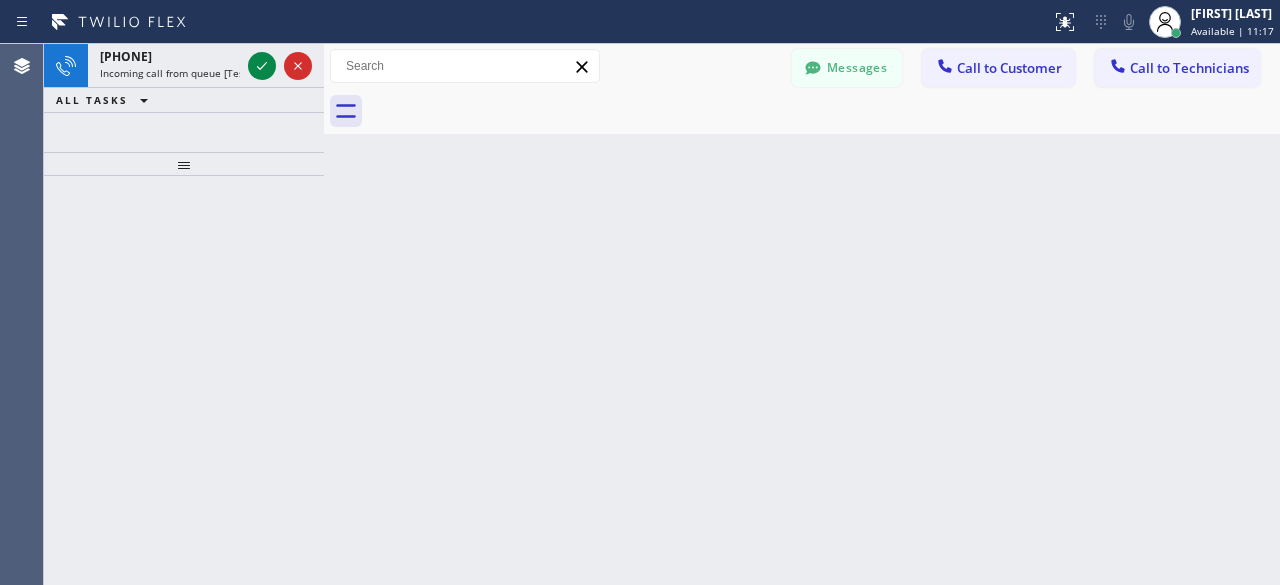 click at bounding box center [184, 380] 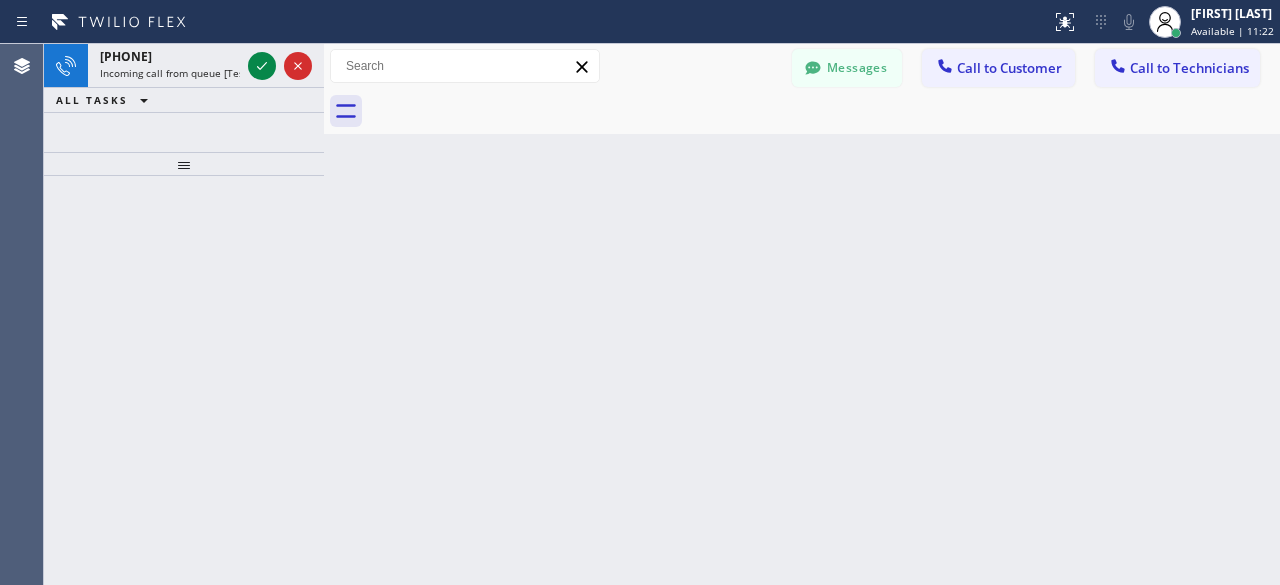 click at bounding box center [184, 380] 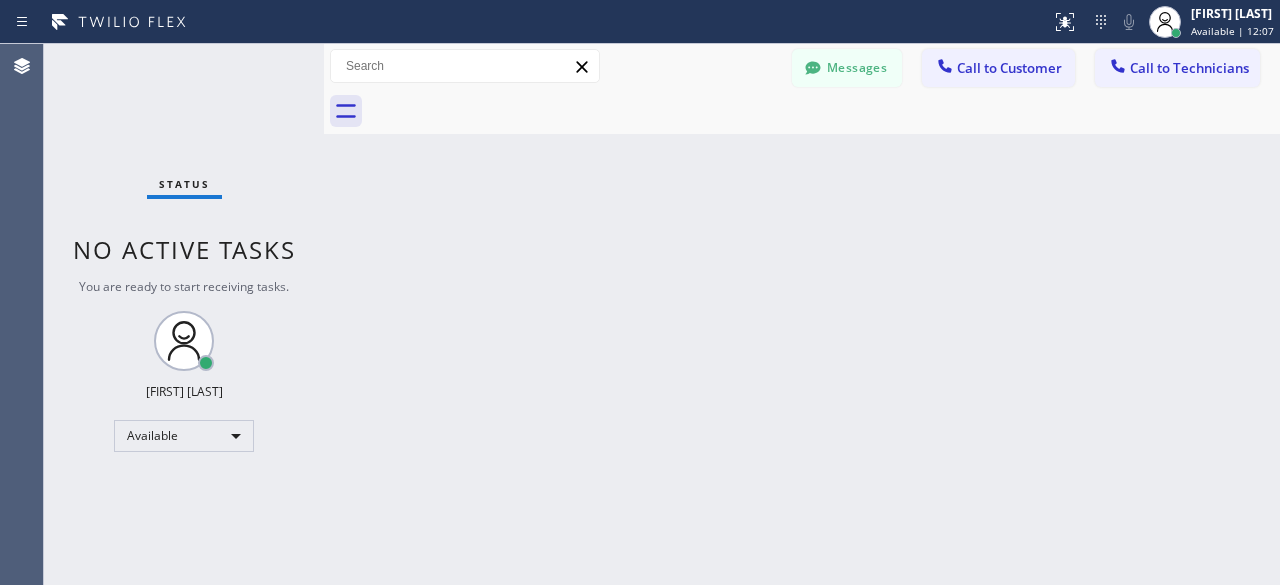 click on "Status   No active tasks     You are ready to start receiving tasks.   [FIRST] [LAST] Available" at bounding box center (184, 314) 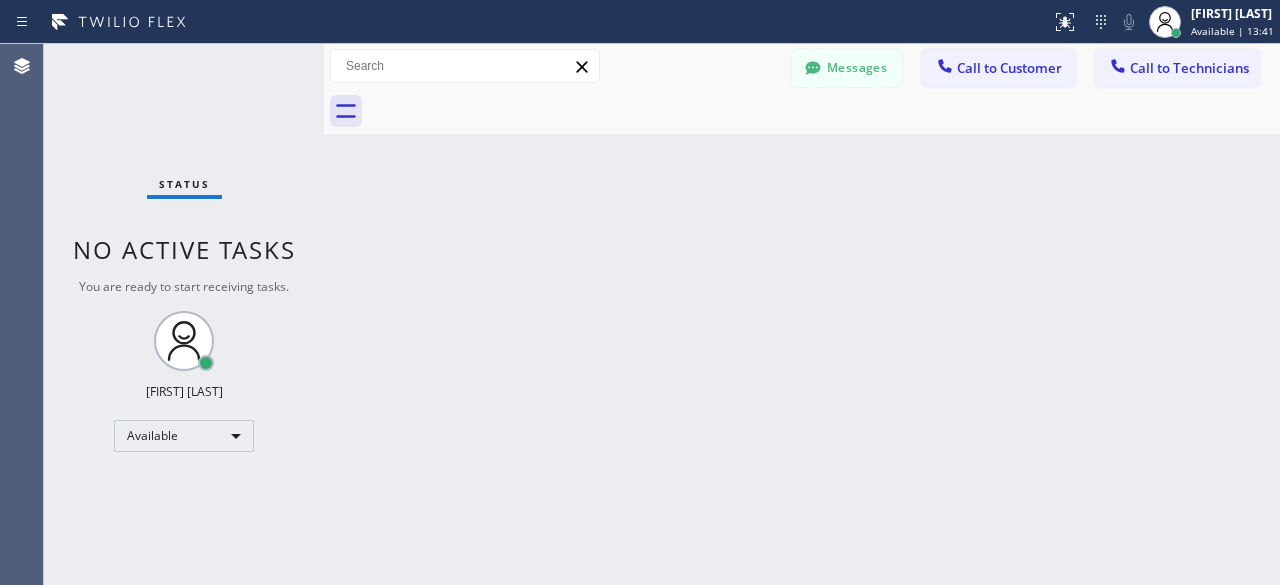 click on "Status   No active tasks     You are ready to start receiving tasks.   [FIRST] [LAST] Available" at bounding box center [184, 314] 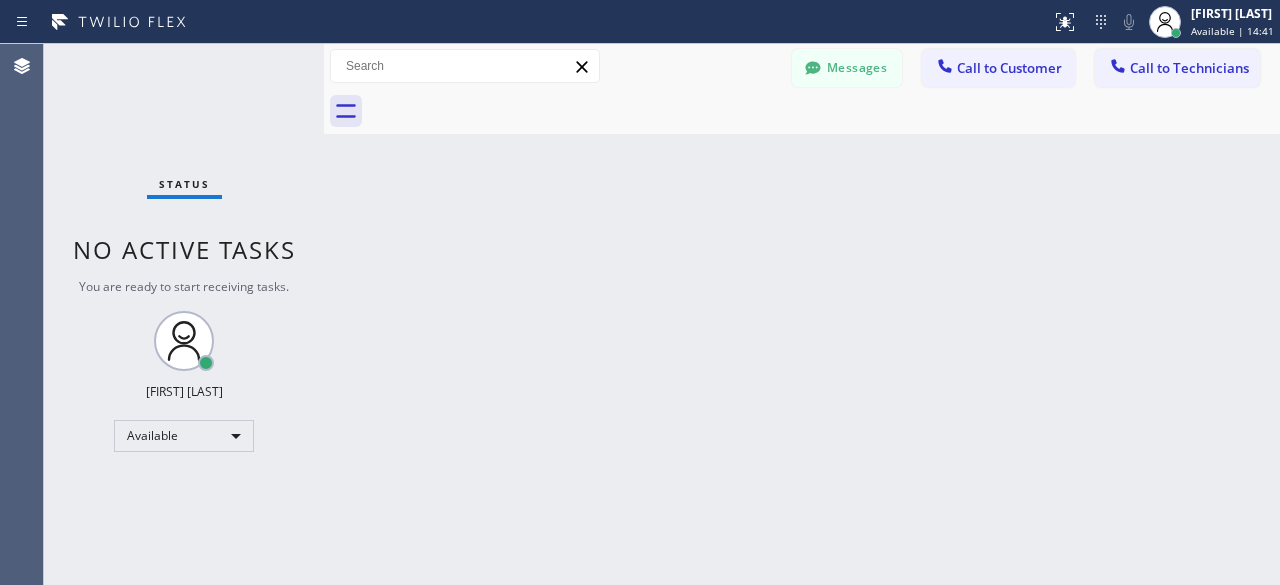 click on "Status   No active tasks     You are ready to start receiving tasks.   [FIRST] [LAST] Available" at bounding box center (184, 314) 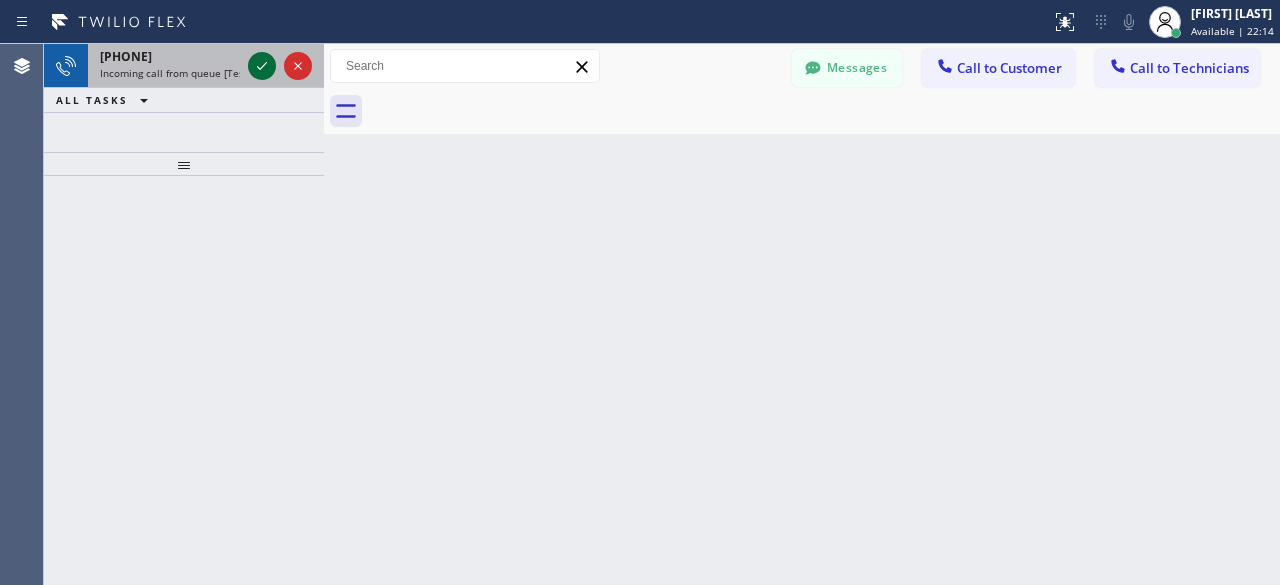click 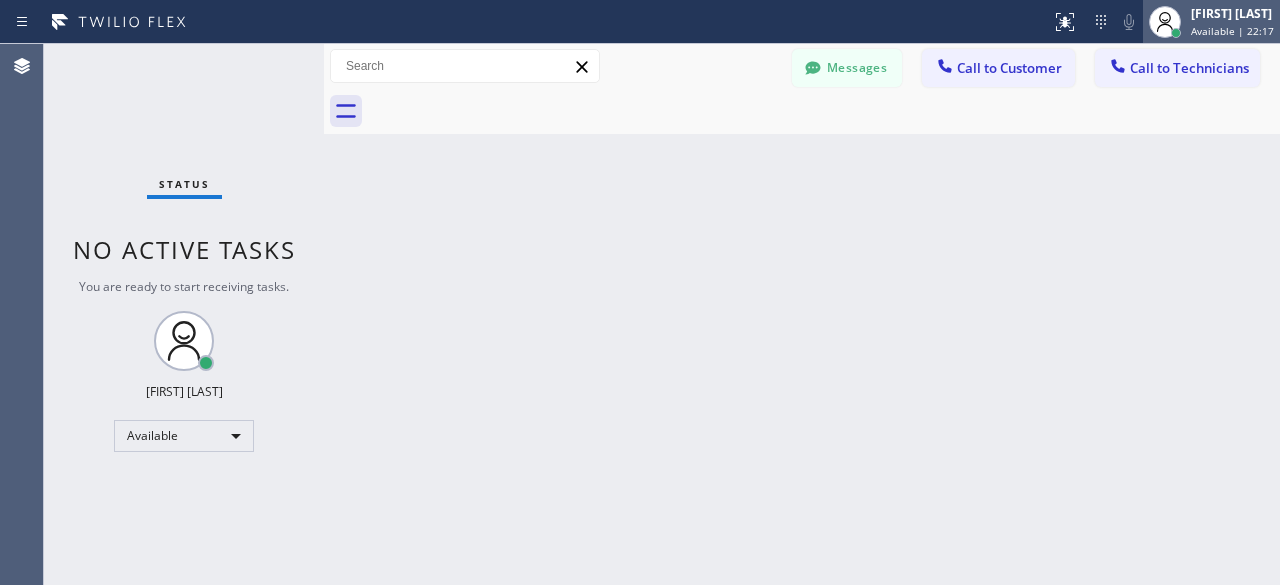 click on "Available | 22:17" at bounding box center [1232, 31] 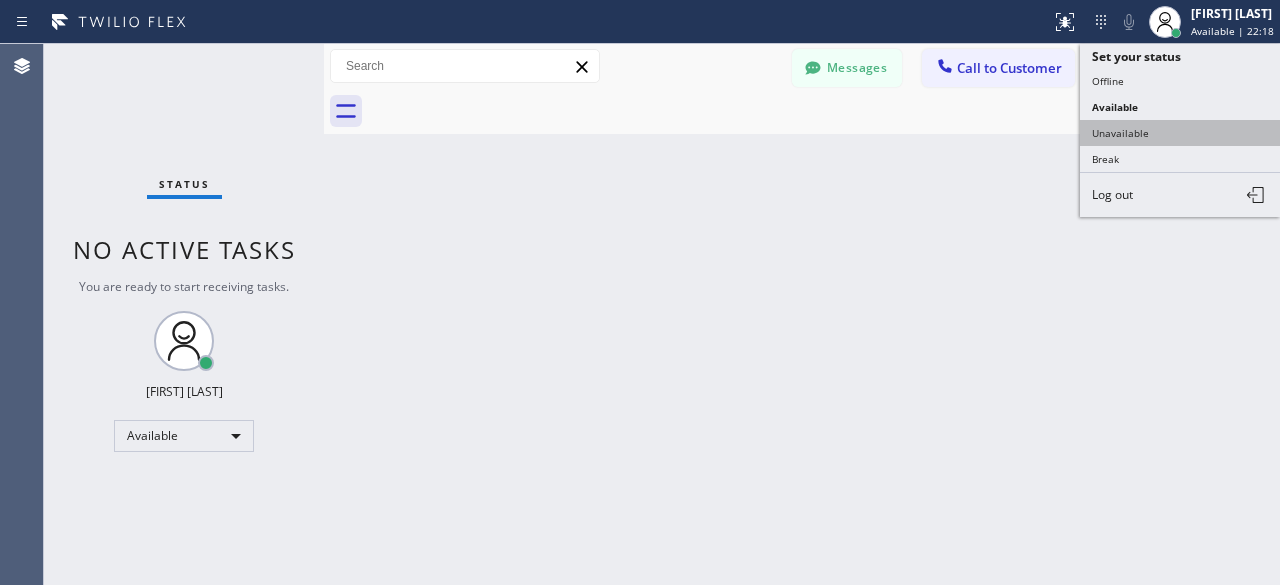click on "Unavailable" at bounding box center [1180, 133] 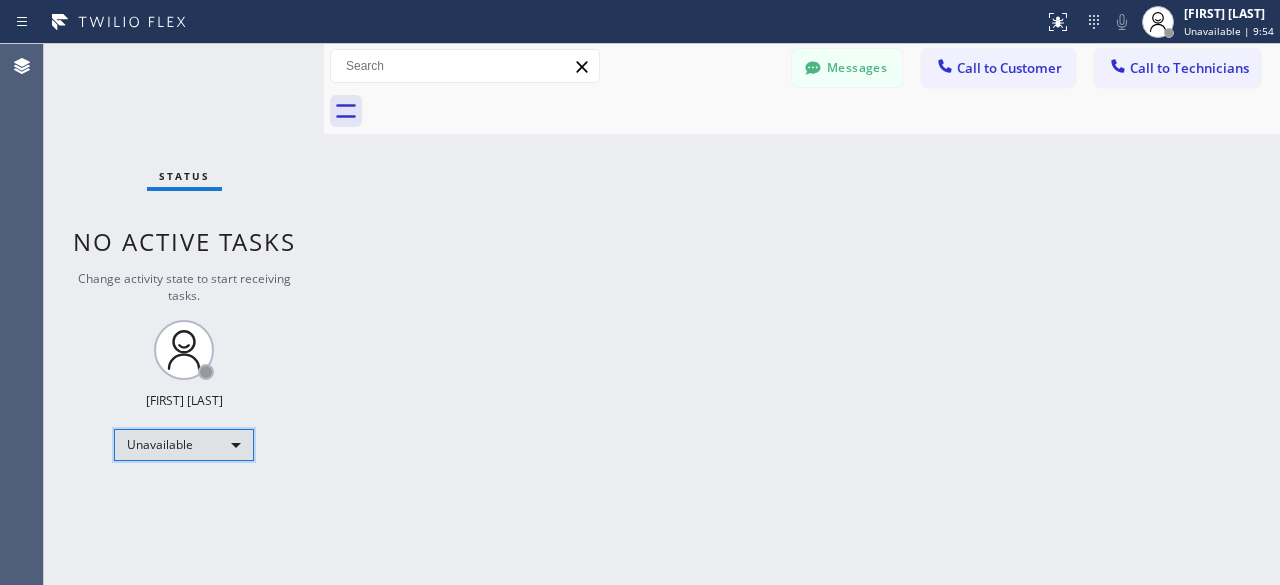 click on "Unavailable" at bounding box center (184, 445) 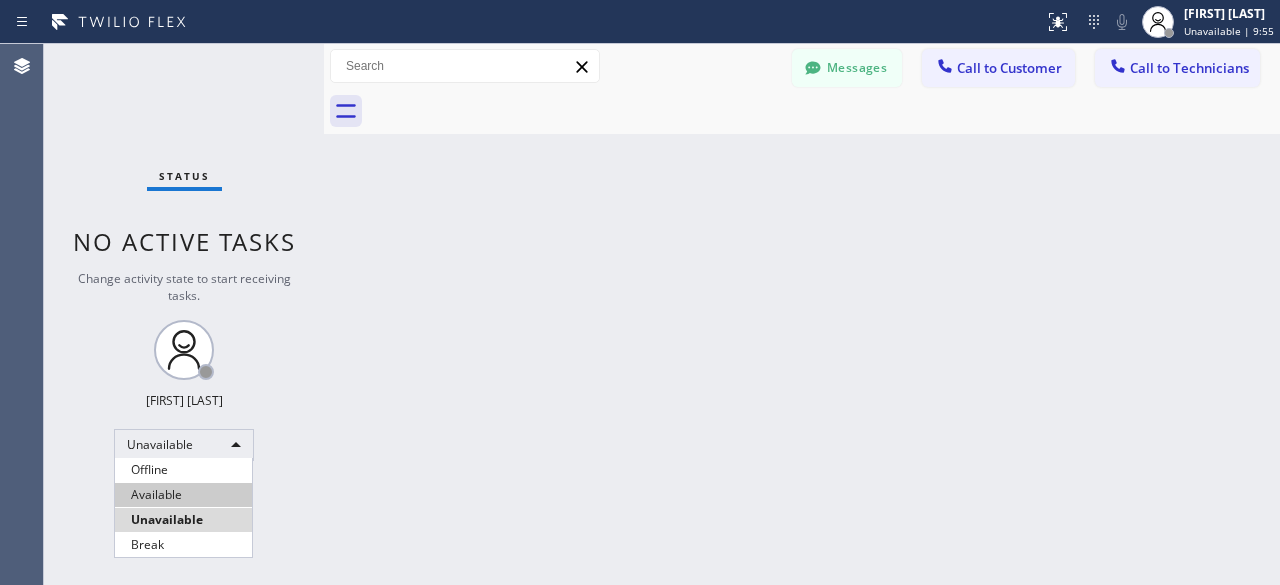 click on "Available" at bounding box center [183, 495] 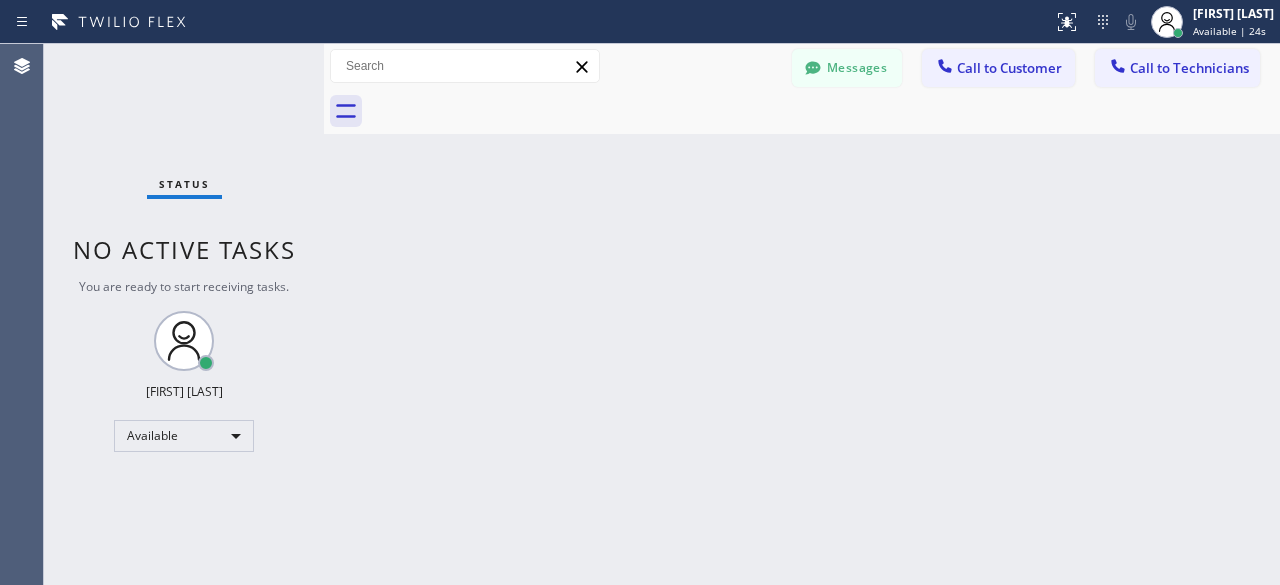 click on "Status   No active tasks     You are ready to start receiving tasks.   [FIRST] [LAST] Available" at bounding box center [184, 314] 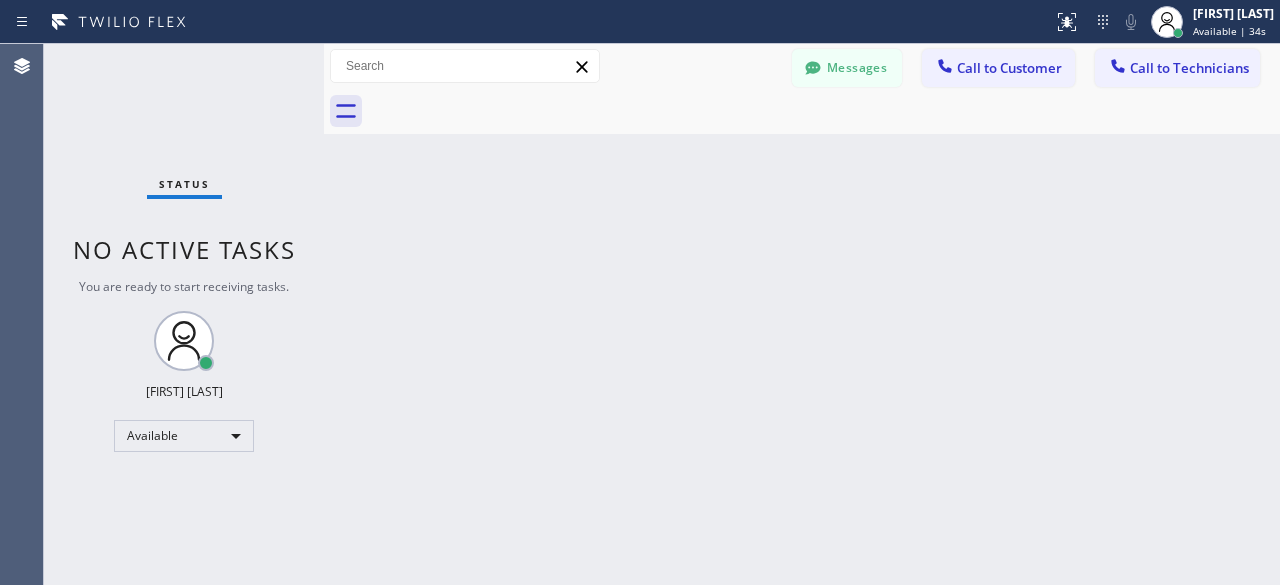 click on "Status   No active tasks     You are ready to start receiving tasks.   [FIRST] [LAST] Available" at bounding box center [184, 314] 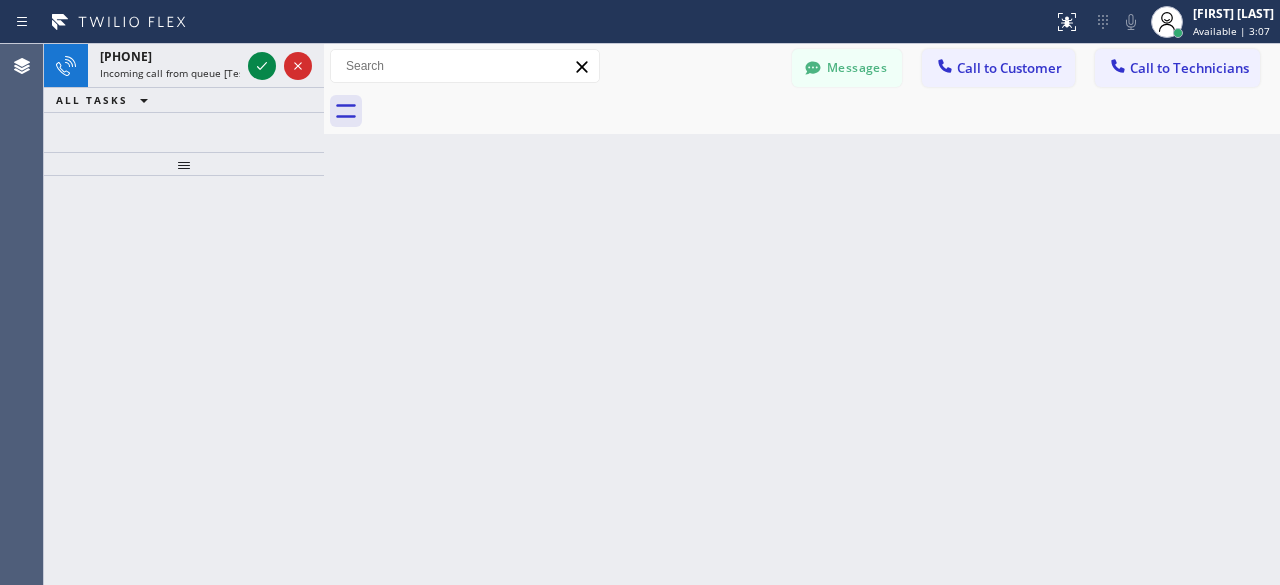 click at bounding box center [184, 380] 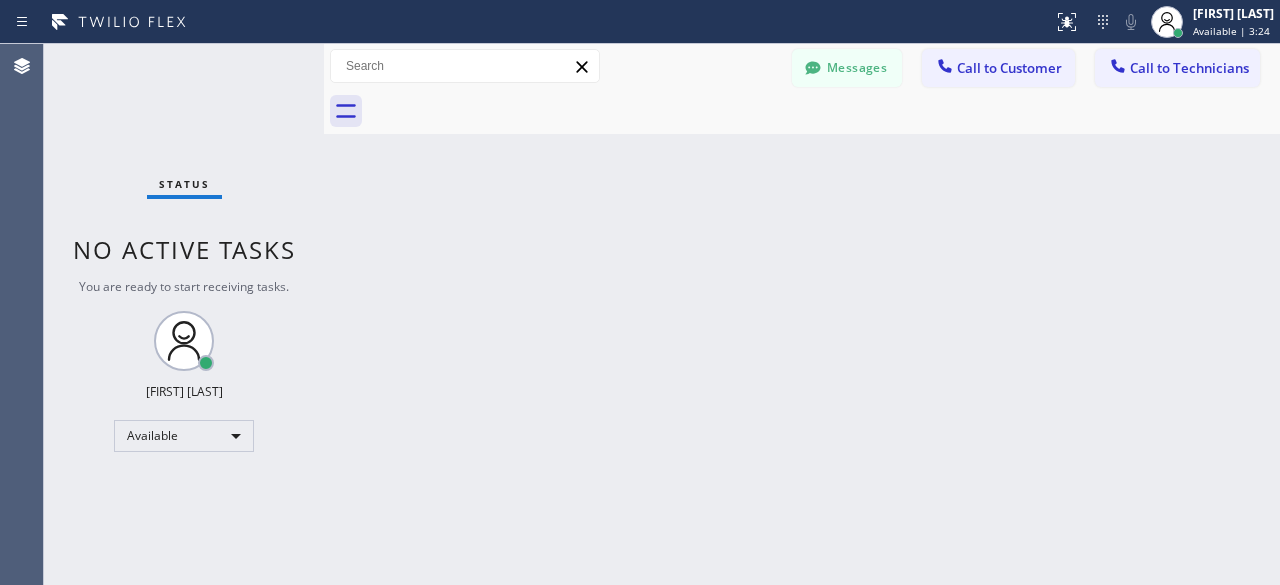 click on "Status   No active tasks     You are ready to start receiving tasks.   [FIRST] [LAST] Available" at bounding box center [184, 314] 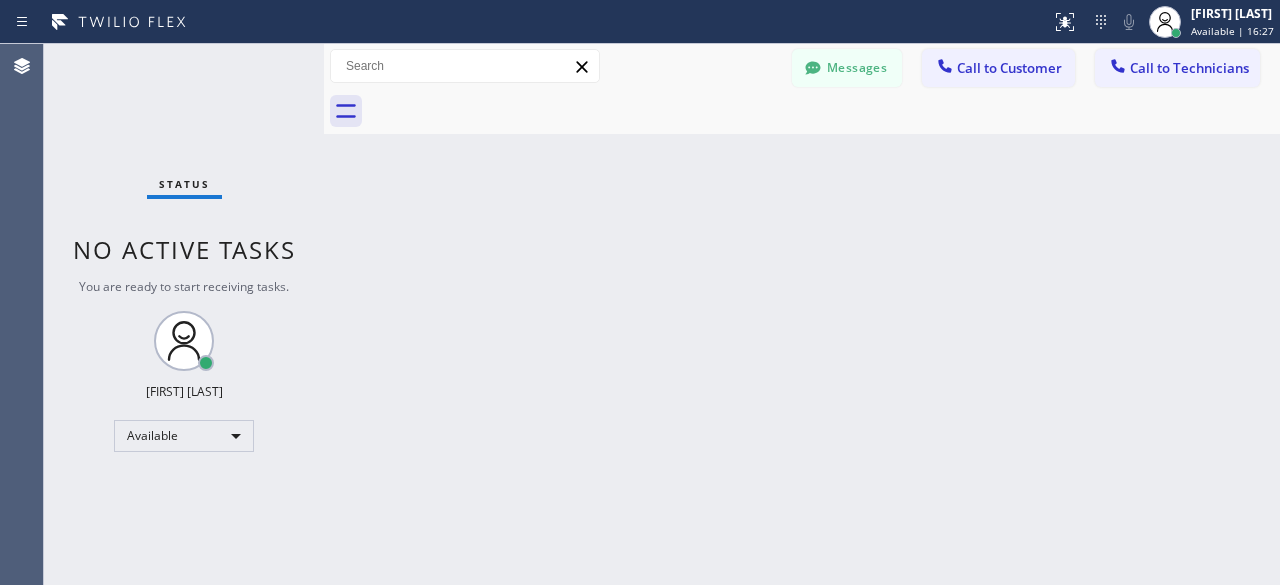 click on "Status   No active tasks     You are ready to start receiving tasks.   [FIRST] [LAST] Available" at bounding box center (184, 314) 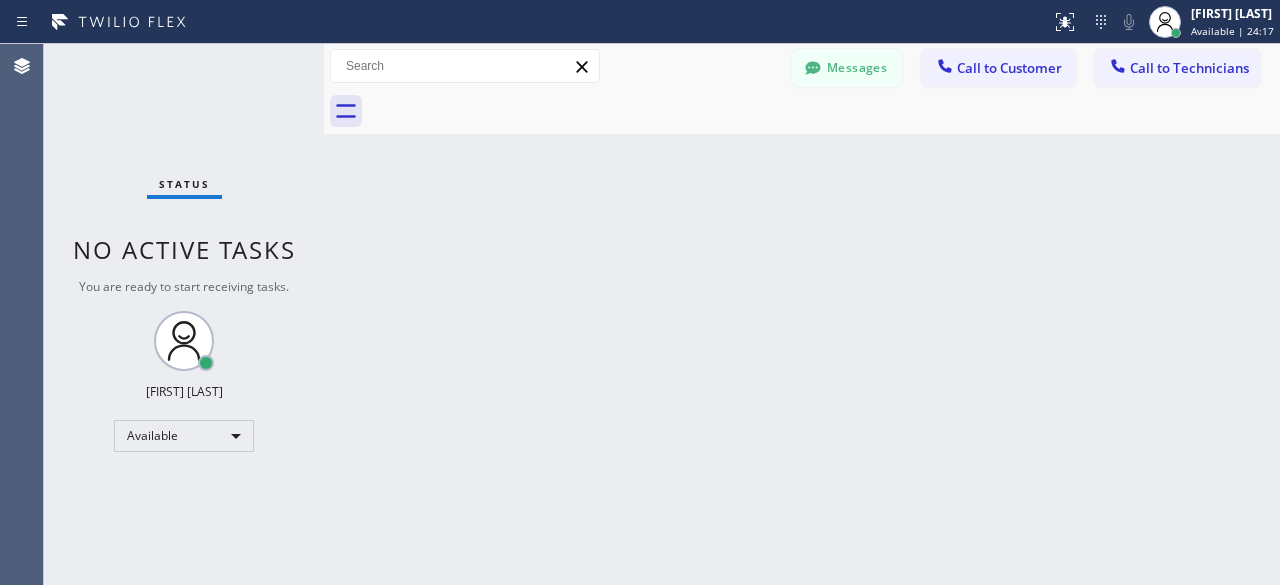 click on "Status   No active tasks     You are ready to start receiving tasks.   [FIRST] [LAST] Available" at bounding box center (184, 314) 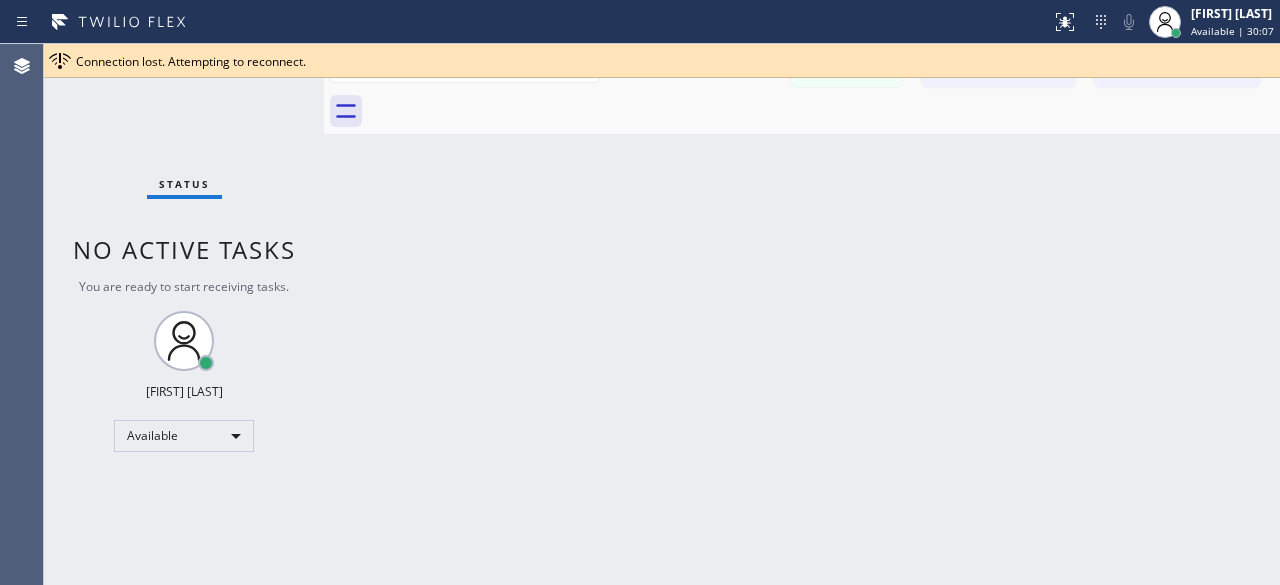 click on "Status   No active tasks     You are ready to start receiving tasks.   [FIRST] [LAST] Available" at bounding box center [184, 314] 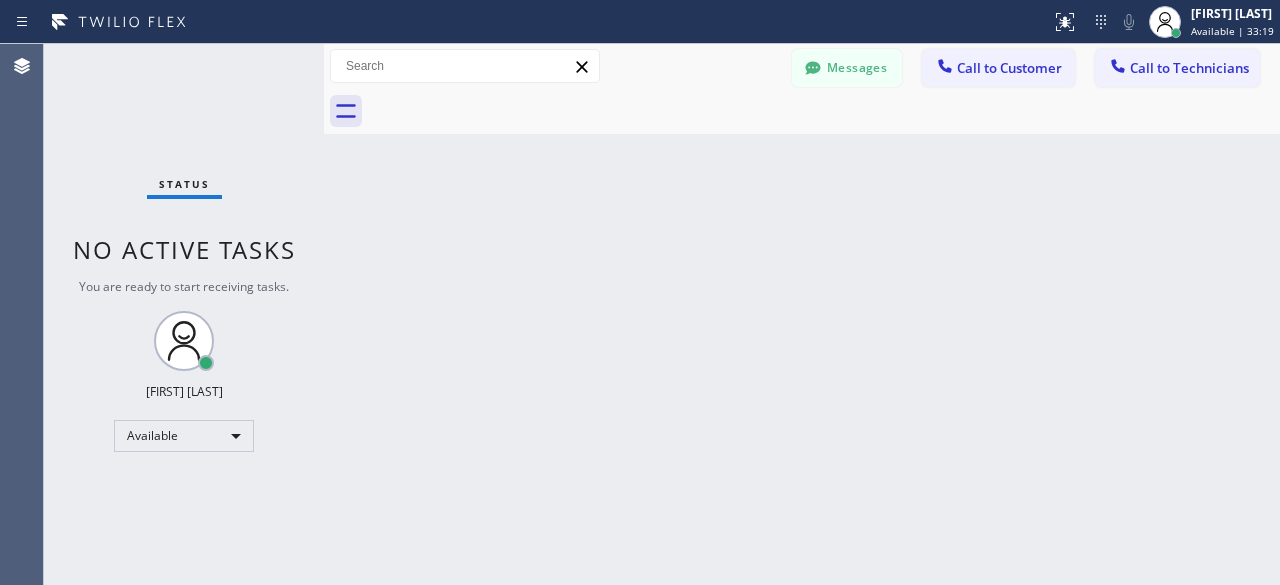click on "Status   No active tasks     You are ready to start receiving tasks.   [FIRST] [LAST] Available" at bounding box center [184, 314] 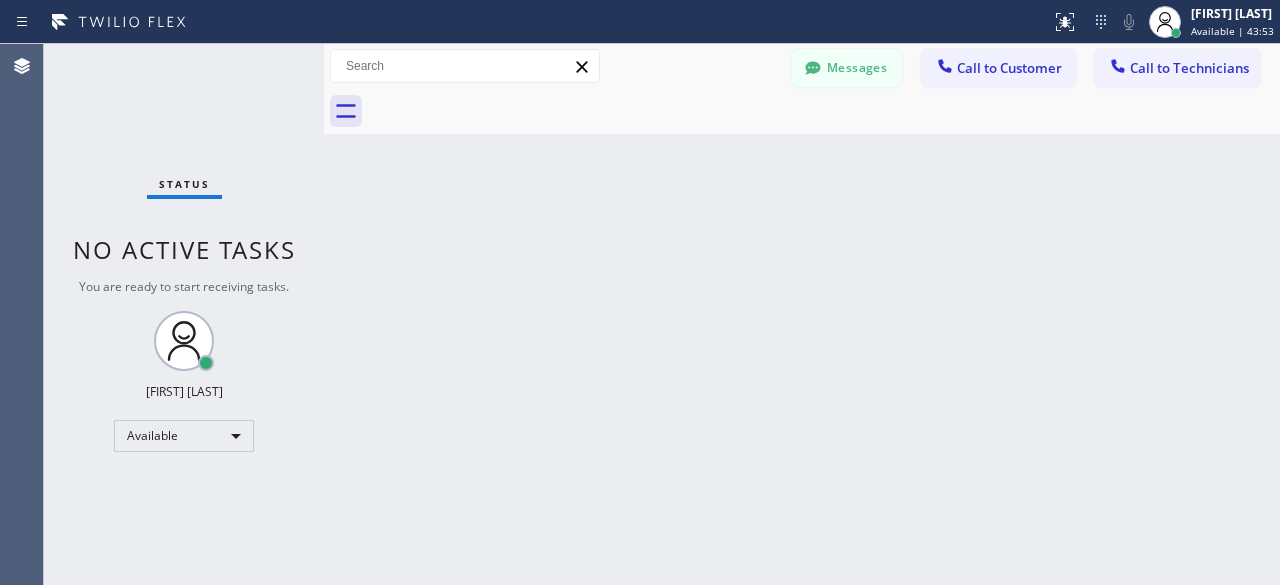 drag, startPoint x: 112, startPoint y: 99, endPoint x: 112, endPoint y: 74, distance: 25 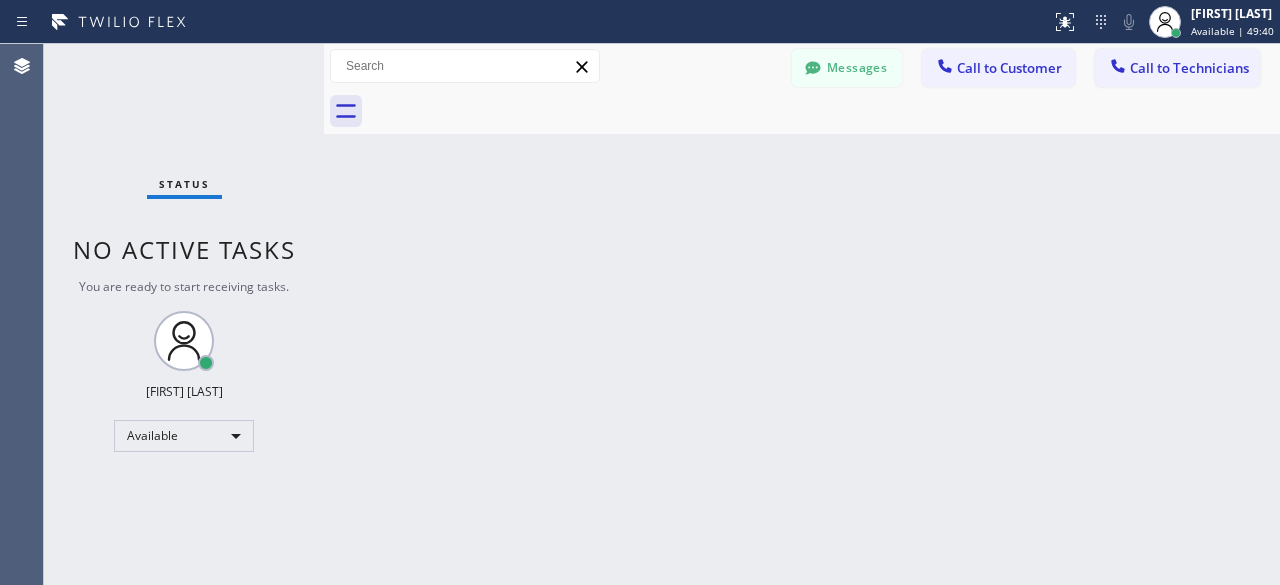drag, startPoint x: 79, startPoint y: 119, endPoint x: 186, endPoint y: 19, distance: 146.45477 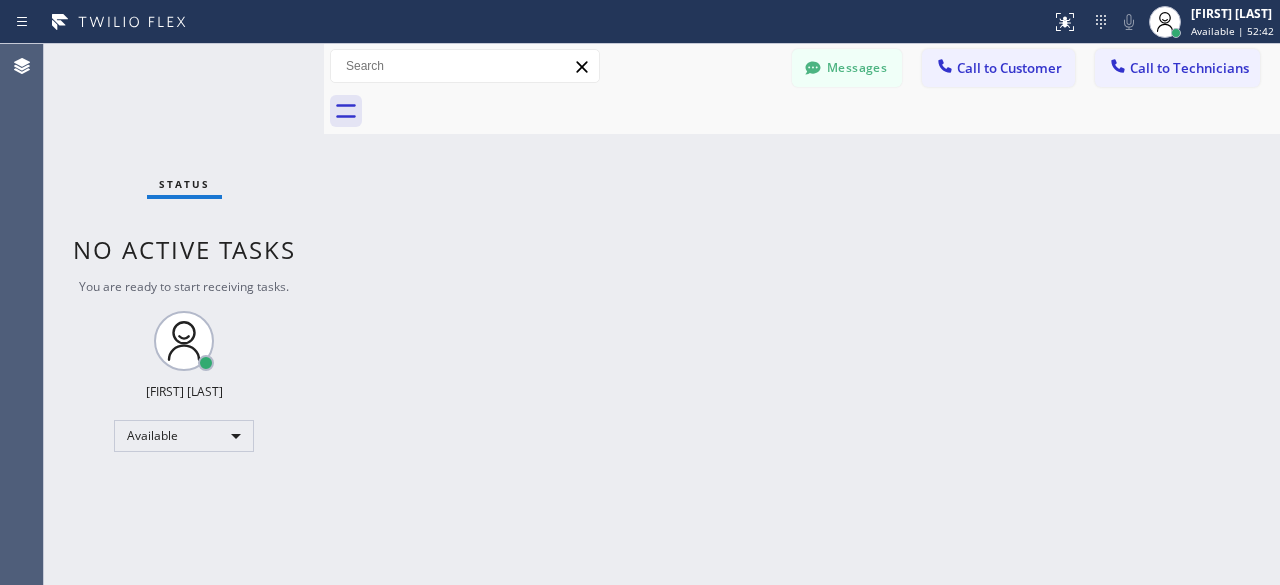 drag, startPoint x: 91, startPoint y: 121, endPoint x: 94, endPoint y: 141, distance: 20.22375 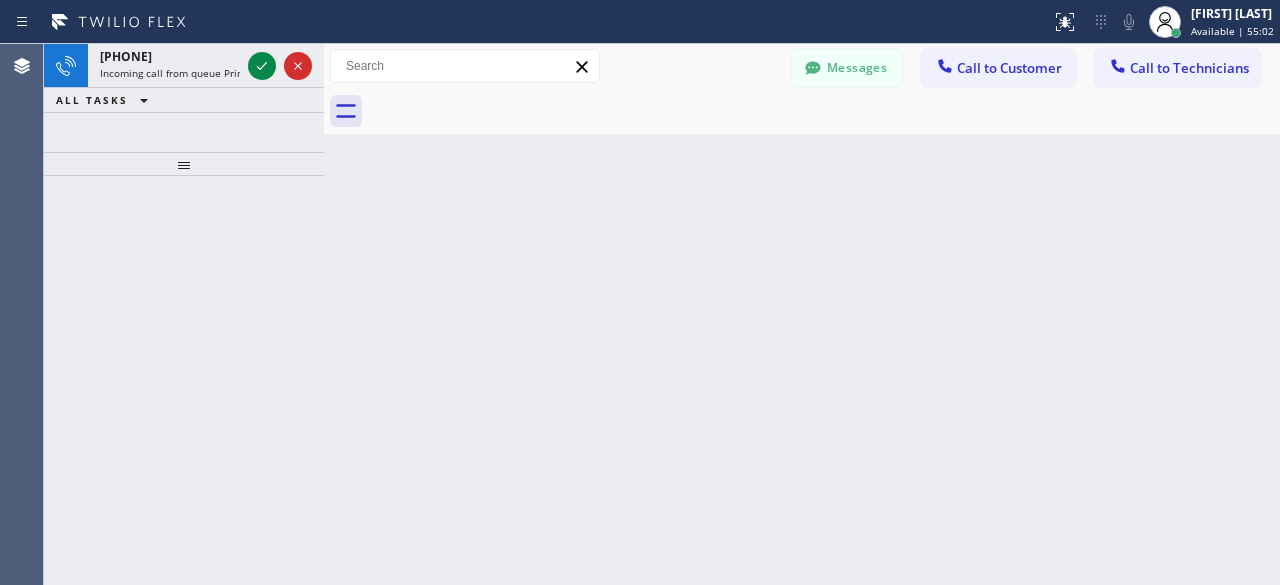click at bounding box center (184, 380) 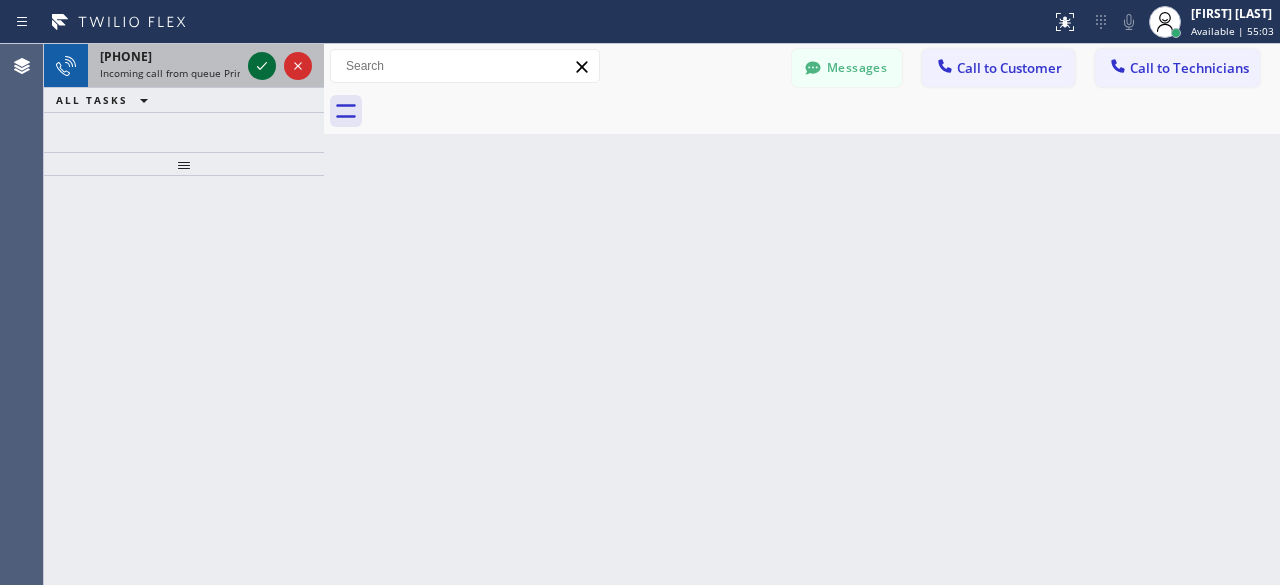 click 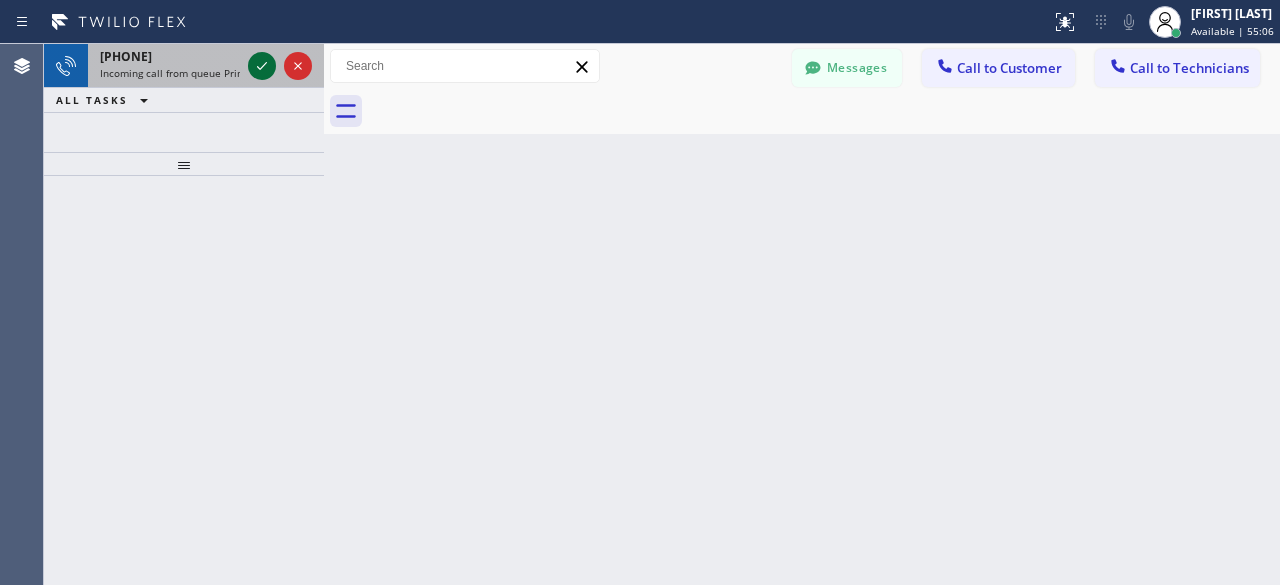 click 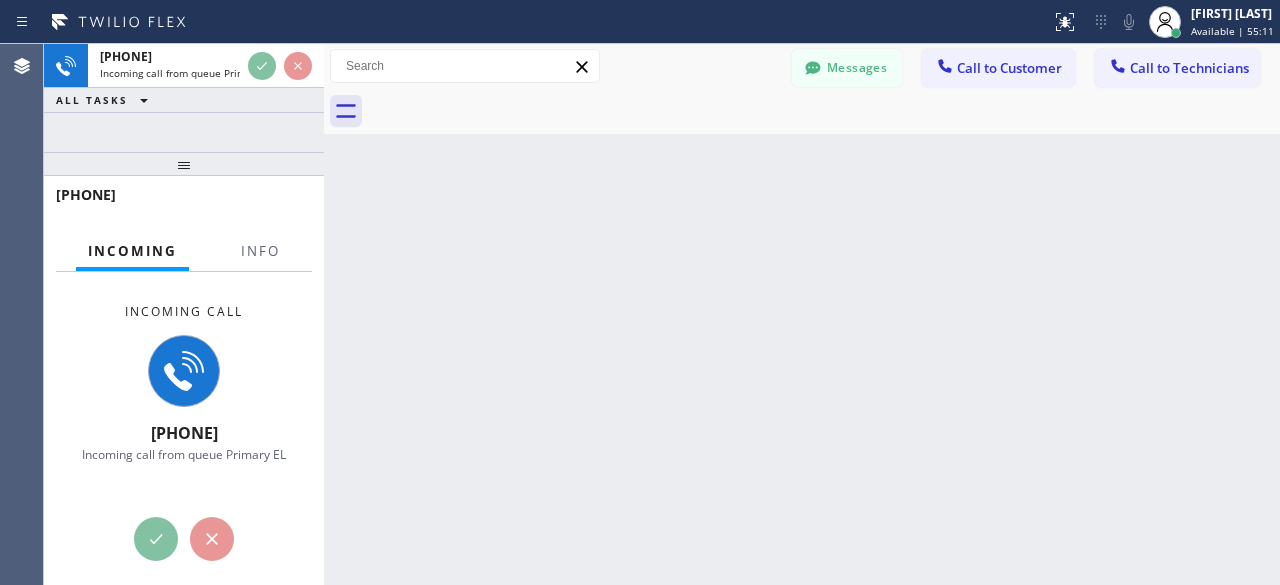 drag, startPoint x: 80, startPoint y: 334, endPoint x: 81, endPoint y: 316, distance: 18.027756 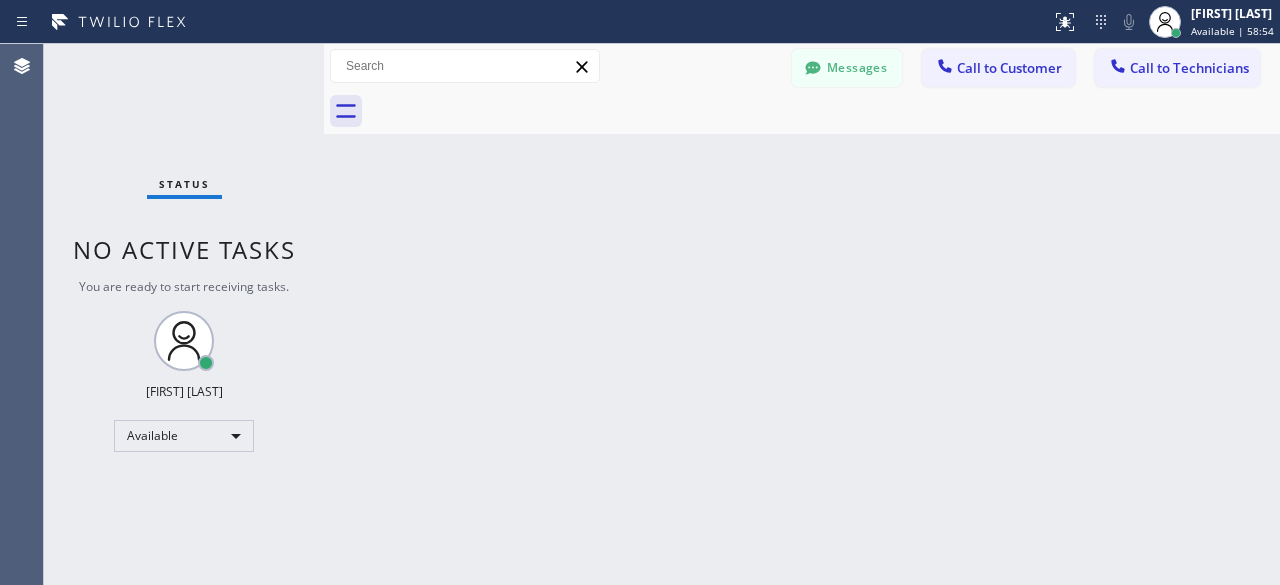 drag, startPoint x: 69, startPoint y: 107, endPoint x: 92, endPoint y: 103, distance: 23.345236 